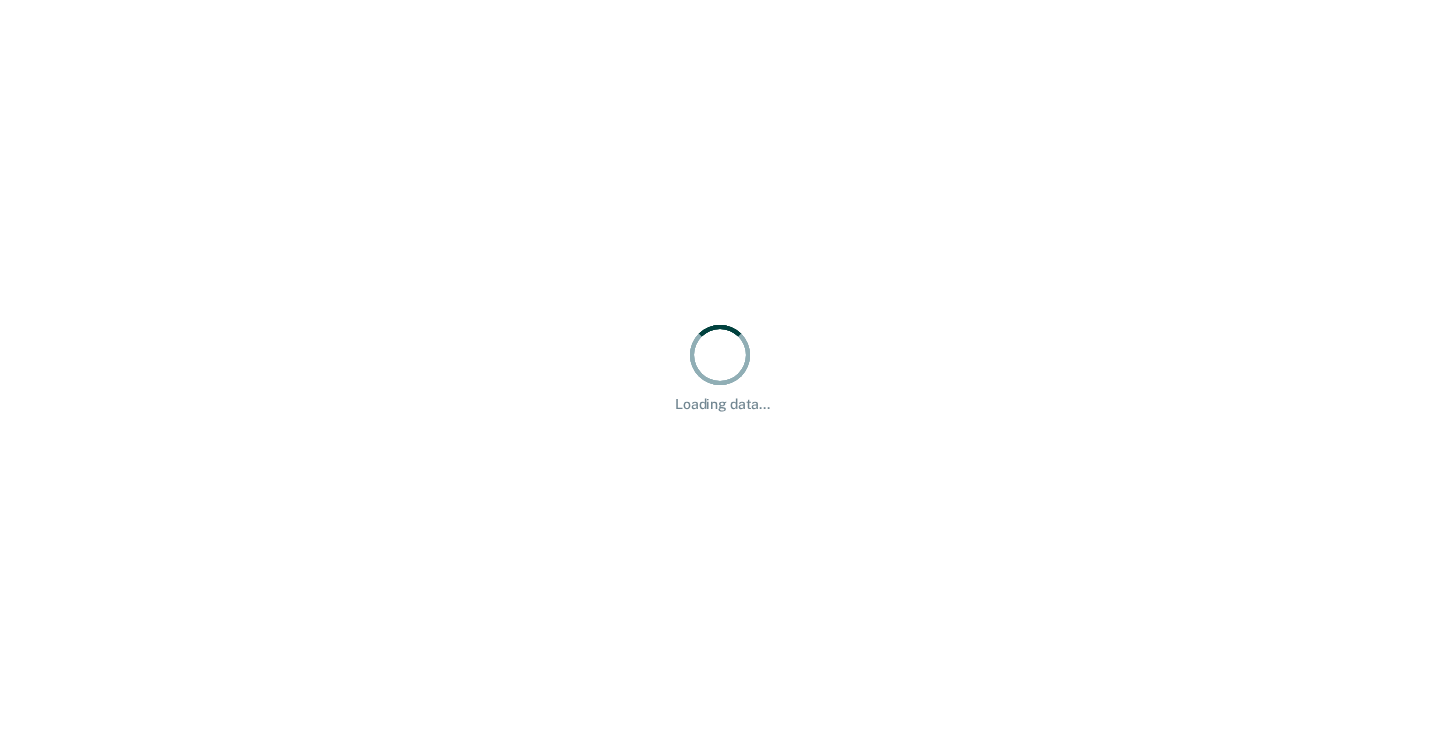 scroll, scrollTop: 0, scrollLeft: 0, axis: both 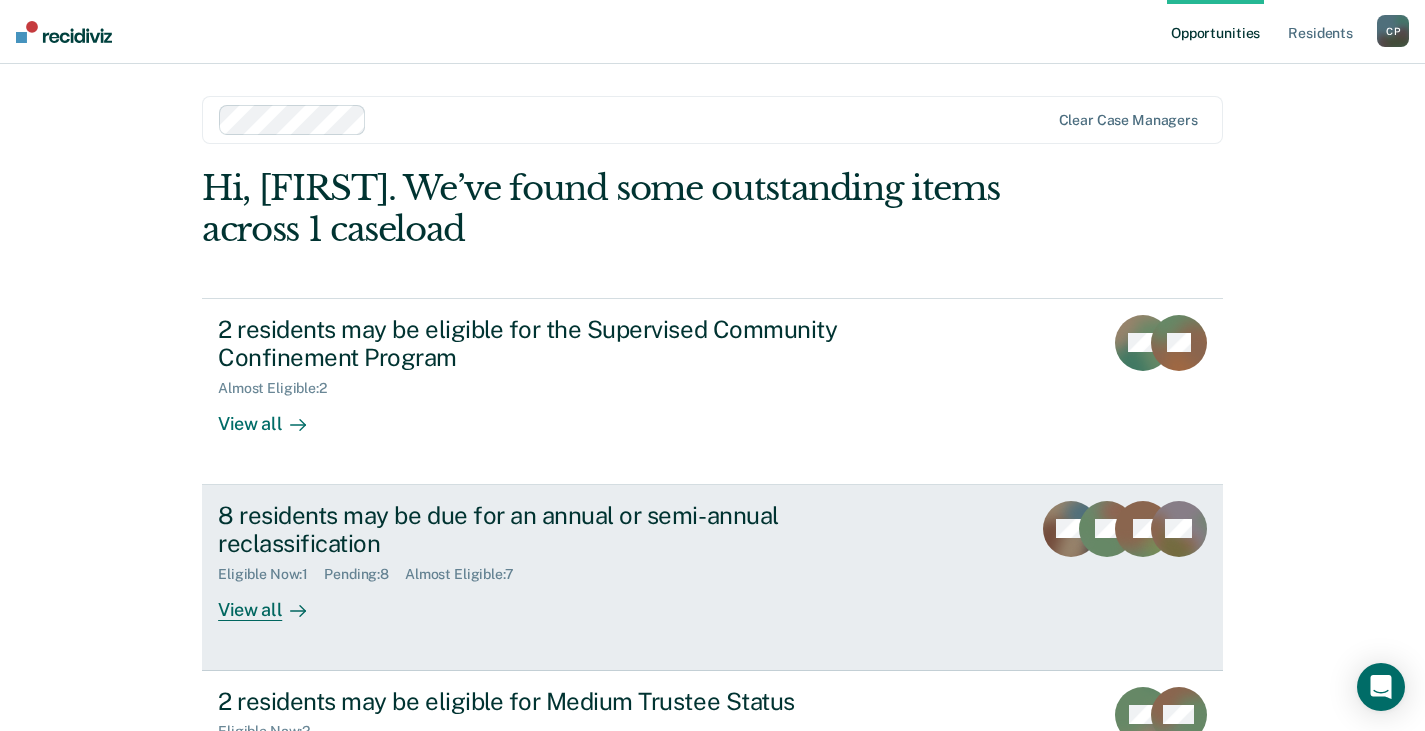 click on "View all" at bounding box center [274, 602] 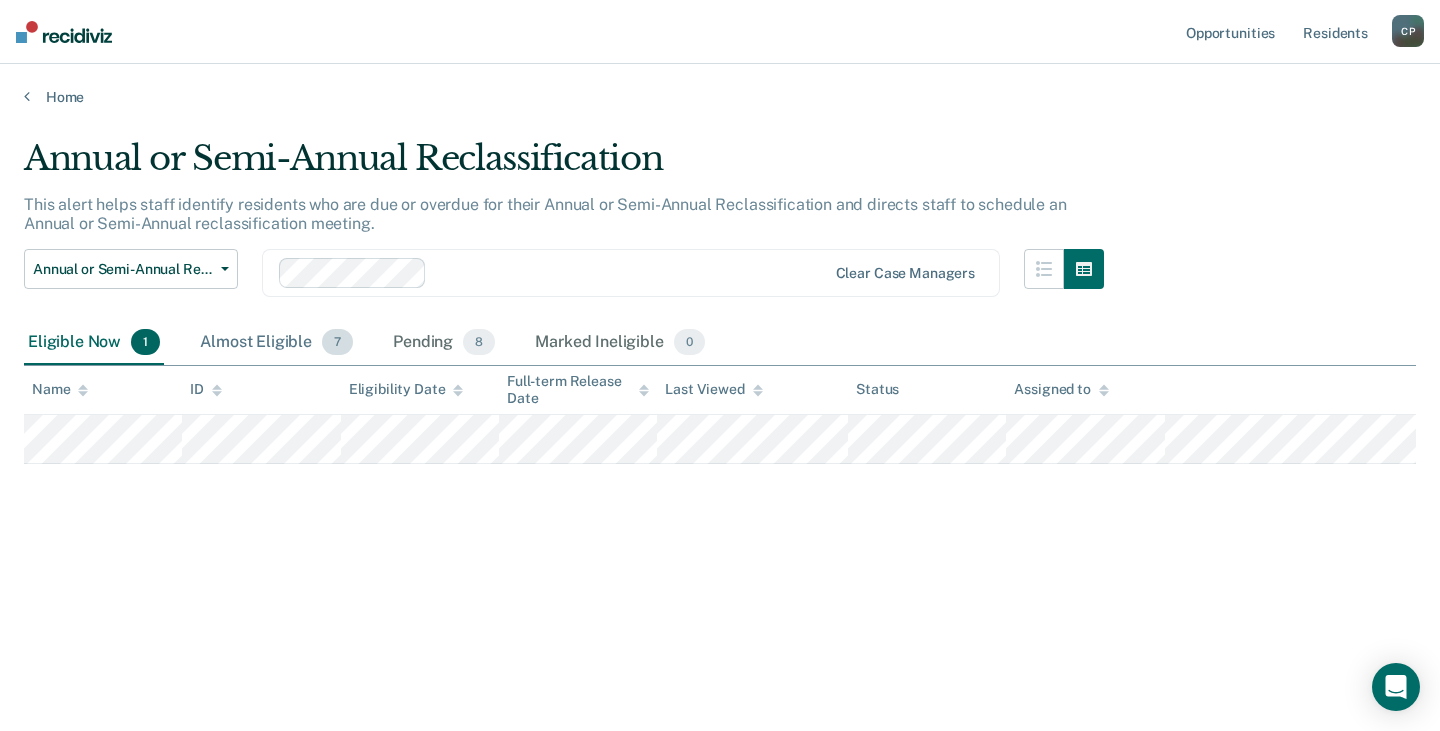 click on "Almost Eligible 7" at bounding box center (276, 343) 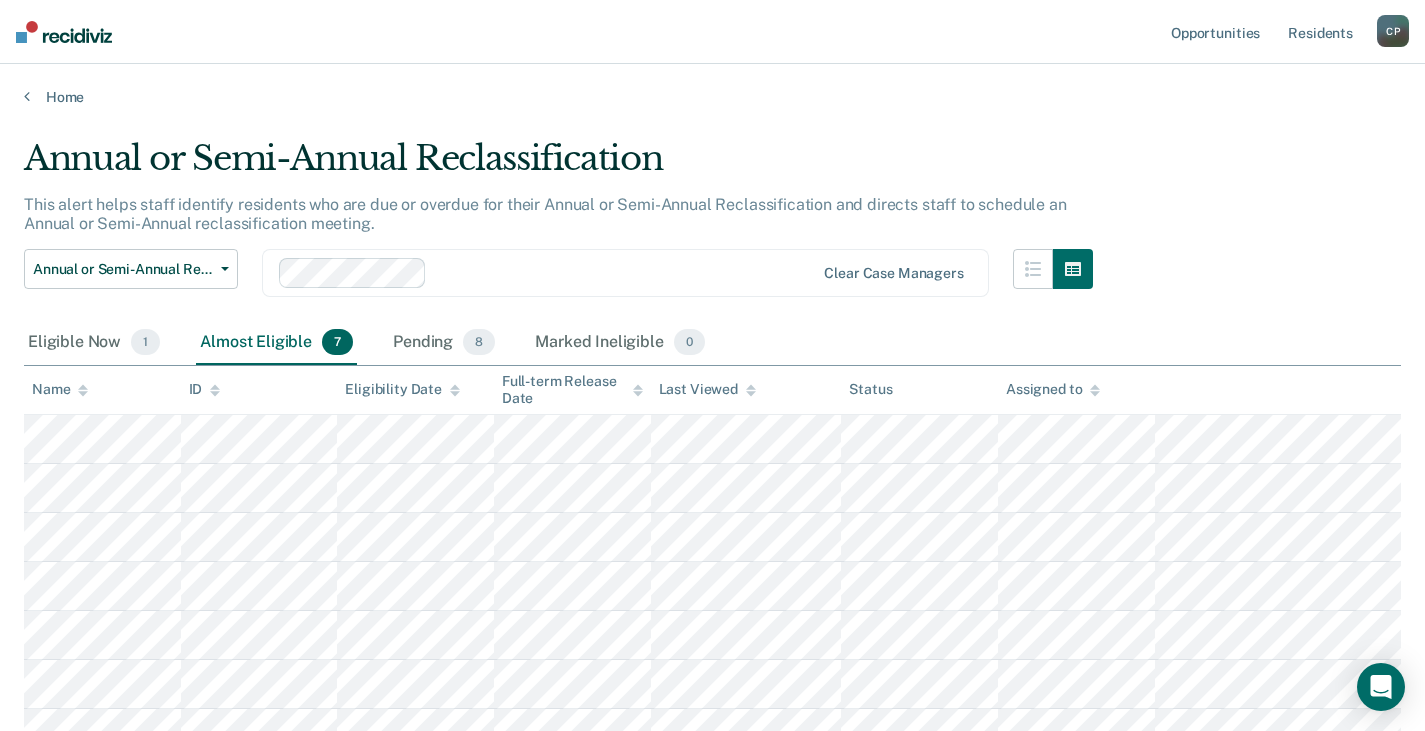 scroll, scrollTop: 100, scrollLeft: 0, axis: vertical 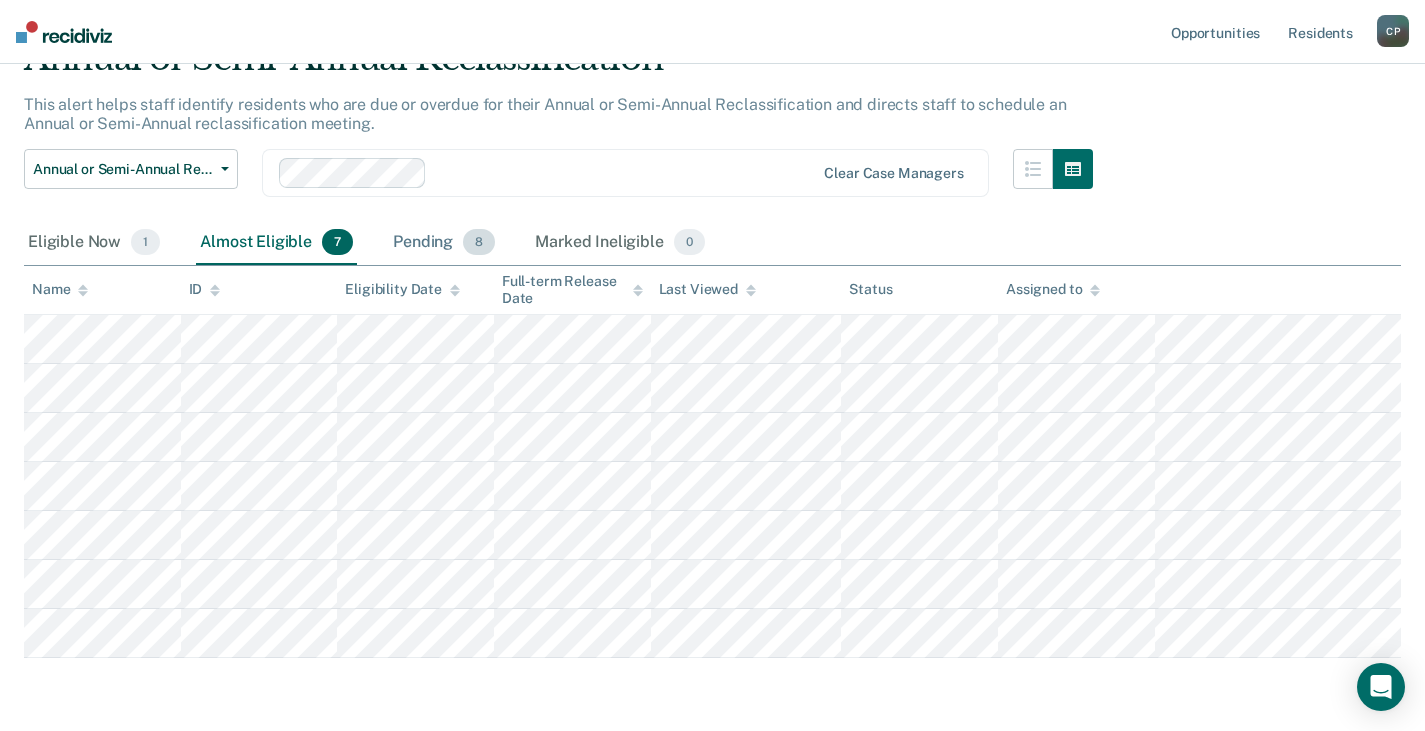 click on "Pending 8" at bounding box center [444, 243] 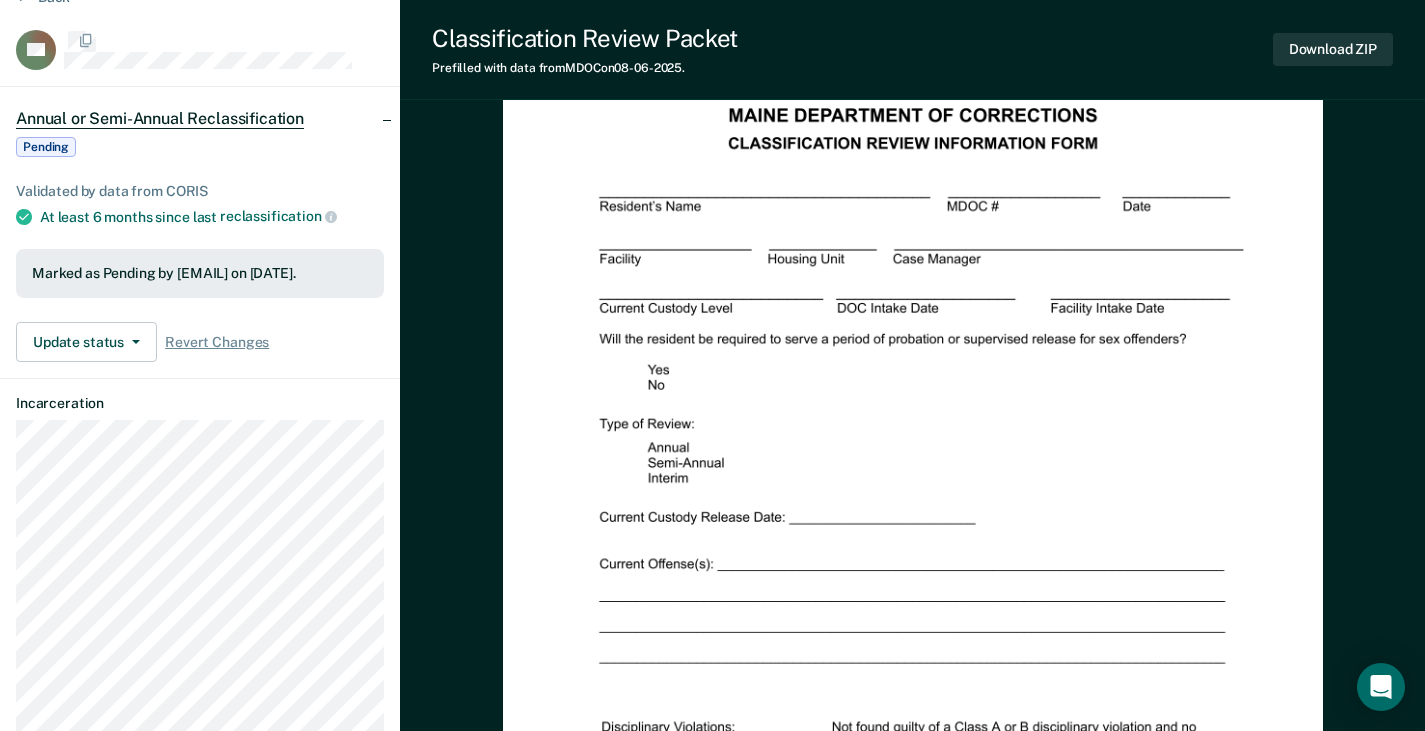 scroll, scrollTop: 0, scrollLeft: 0, axis: both 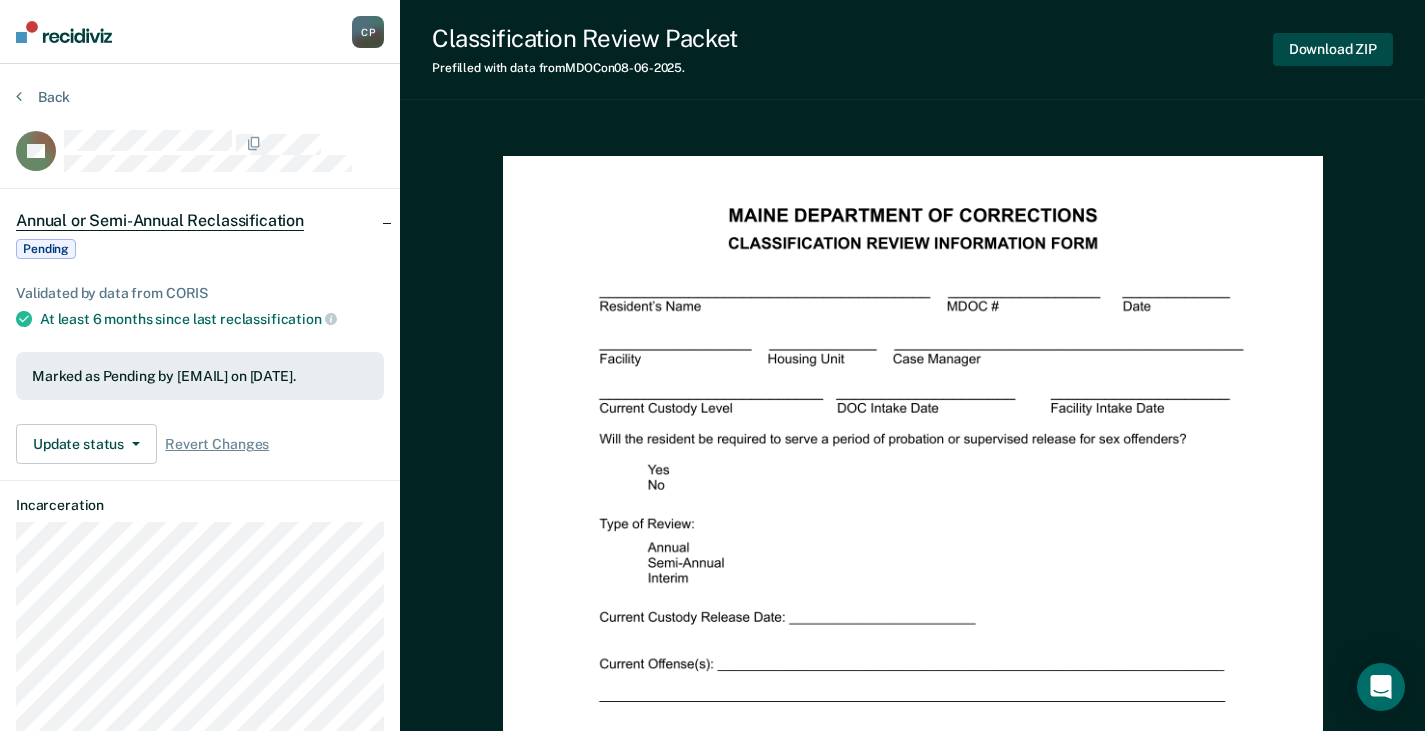 click on "Download ZIP" at bounding box center (1333, 49) 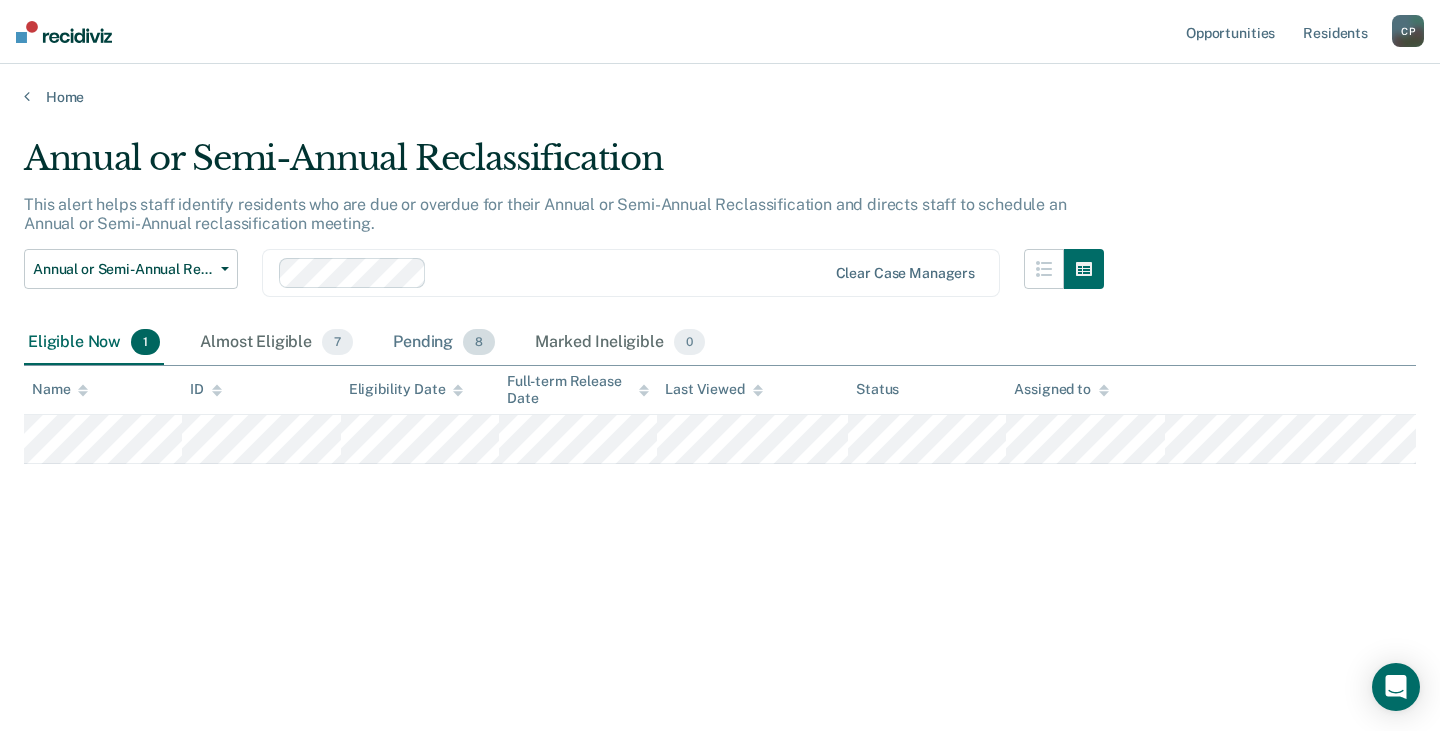 click on "Pending 8" at bounding box center [444, 343] 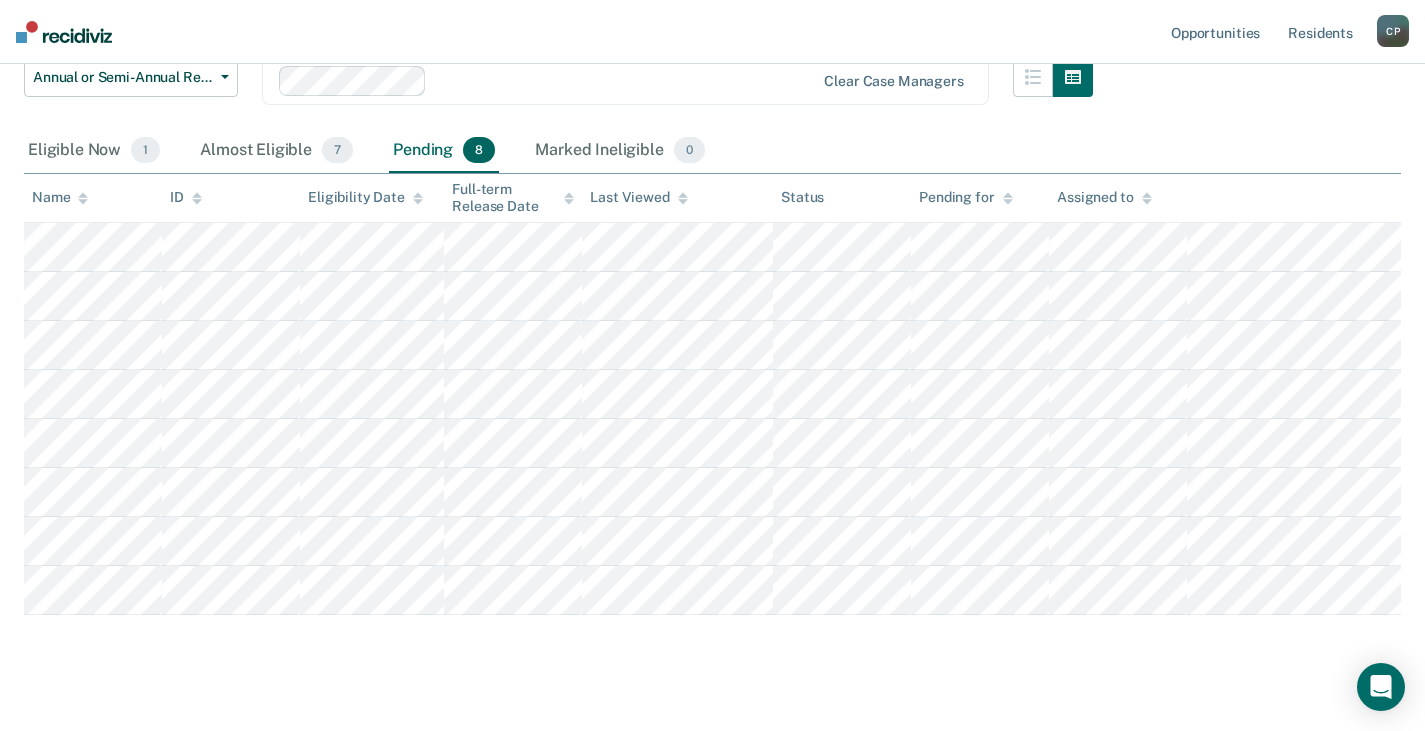 scroll, scrollTop: 200, scrollLeft: 0, axis: vertical 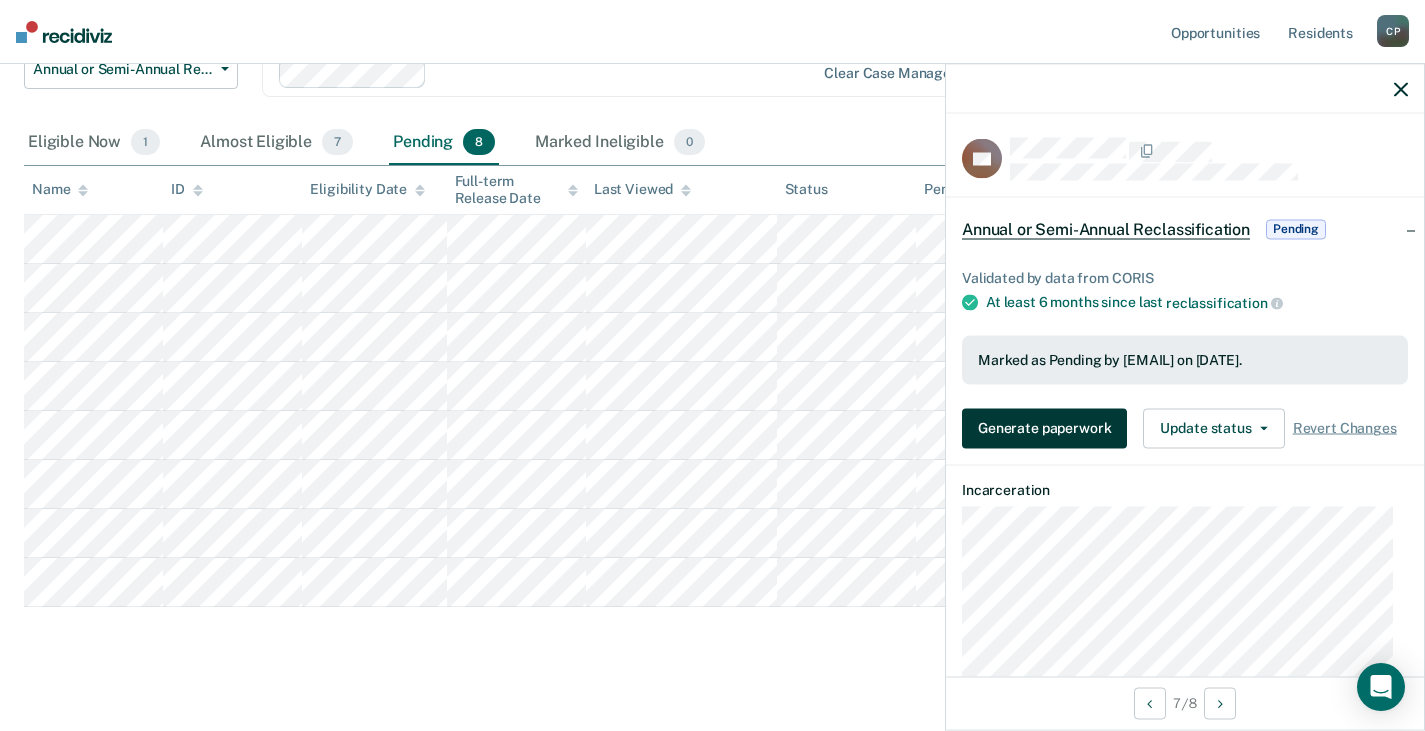click on "Generate paperwork" at bounding box center [1044, 428] 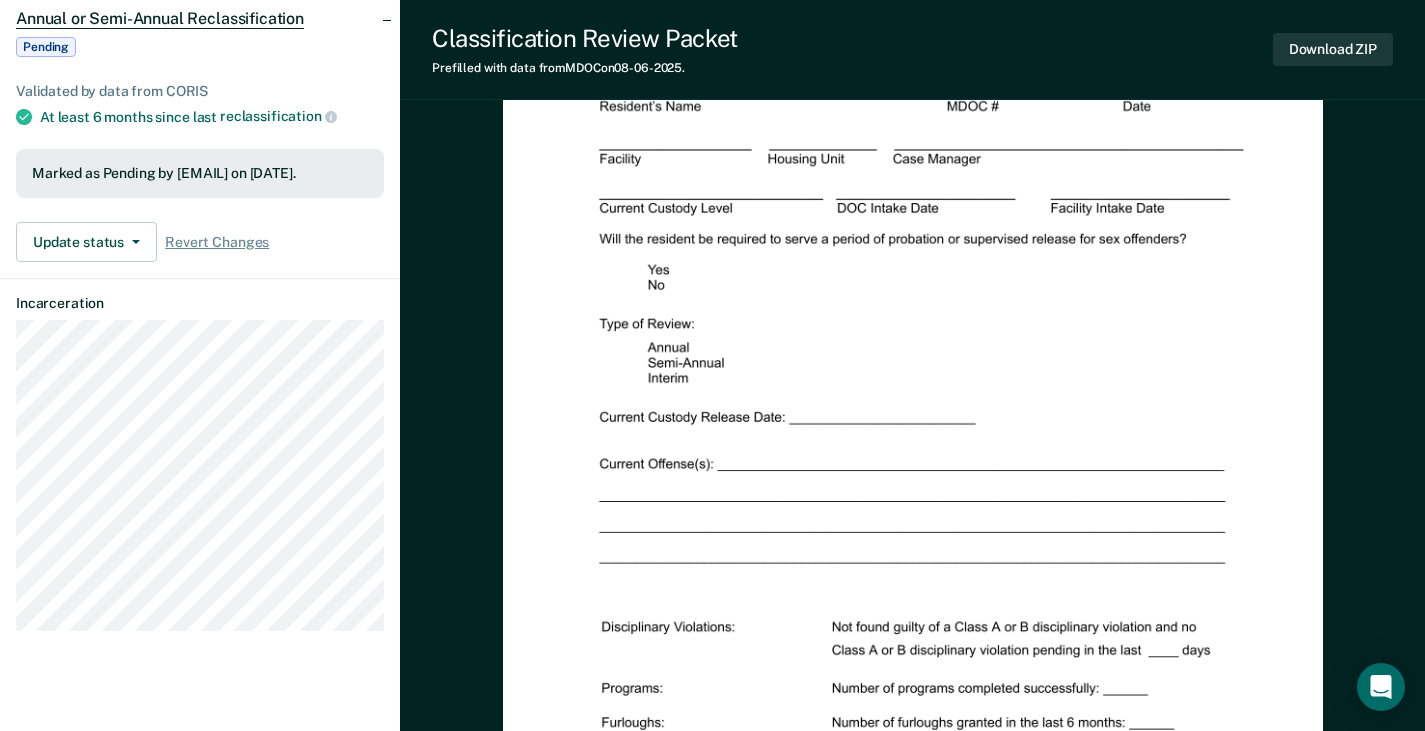 scroll, scrollTop: 0, scrollLeft: 0, axis: both 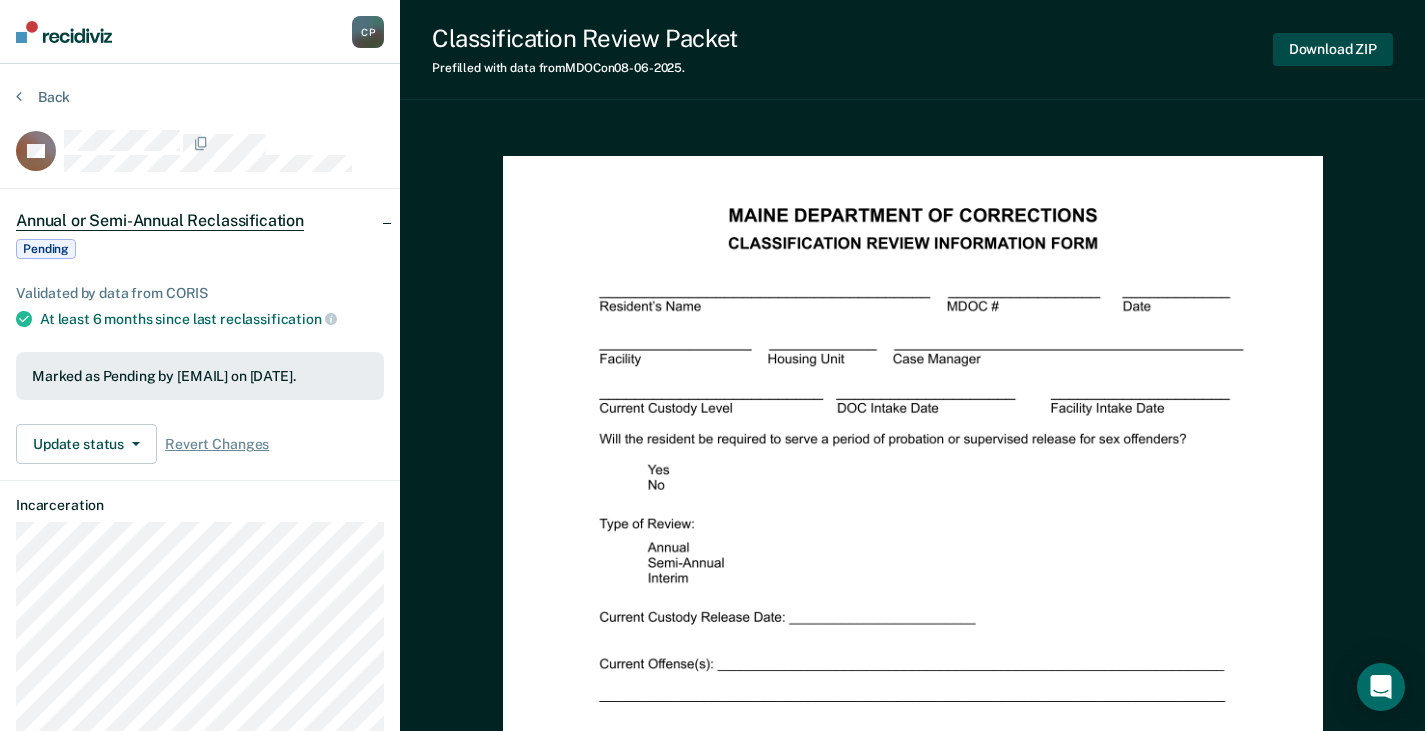 click on "Download ZIP" at bounding box center (1333, 49) 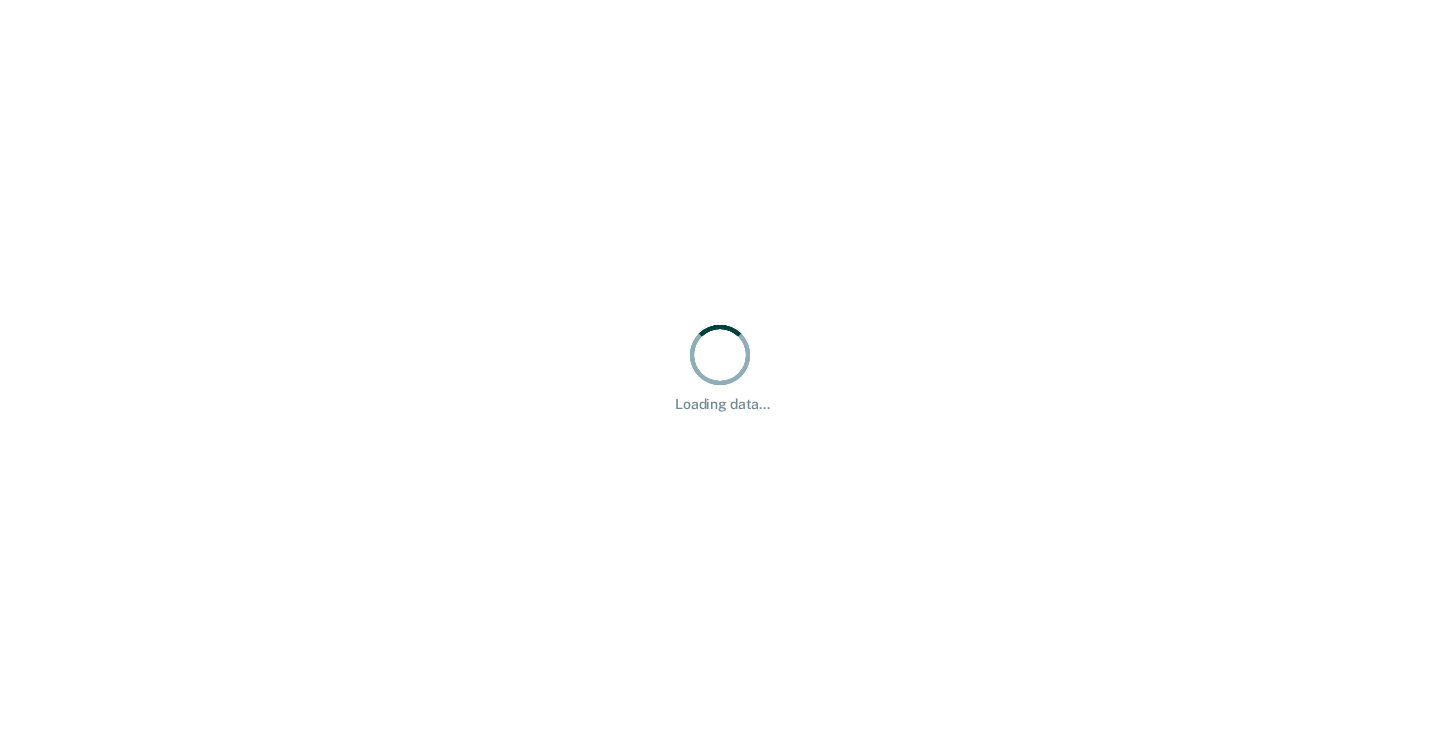 scroll, scrollTop: 0, scrollLeft: 0, axis: both 